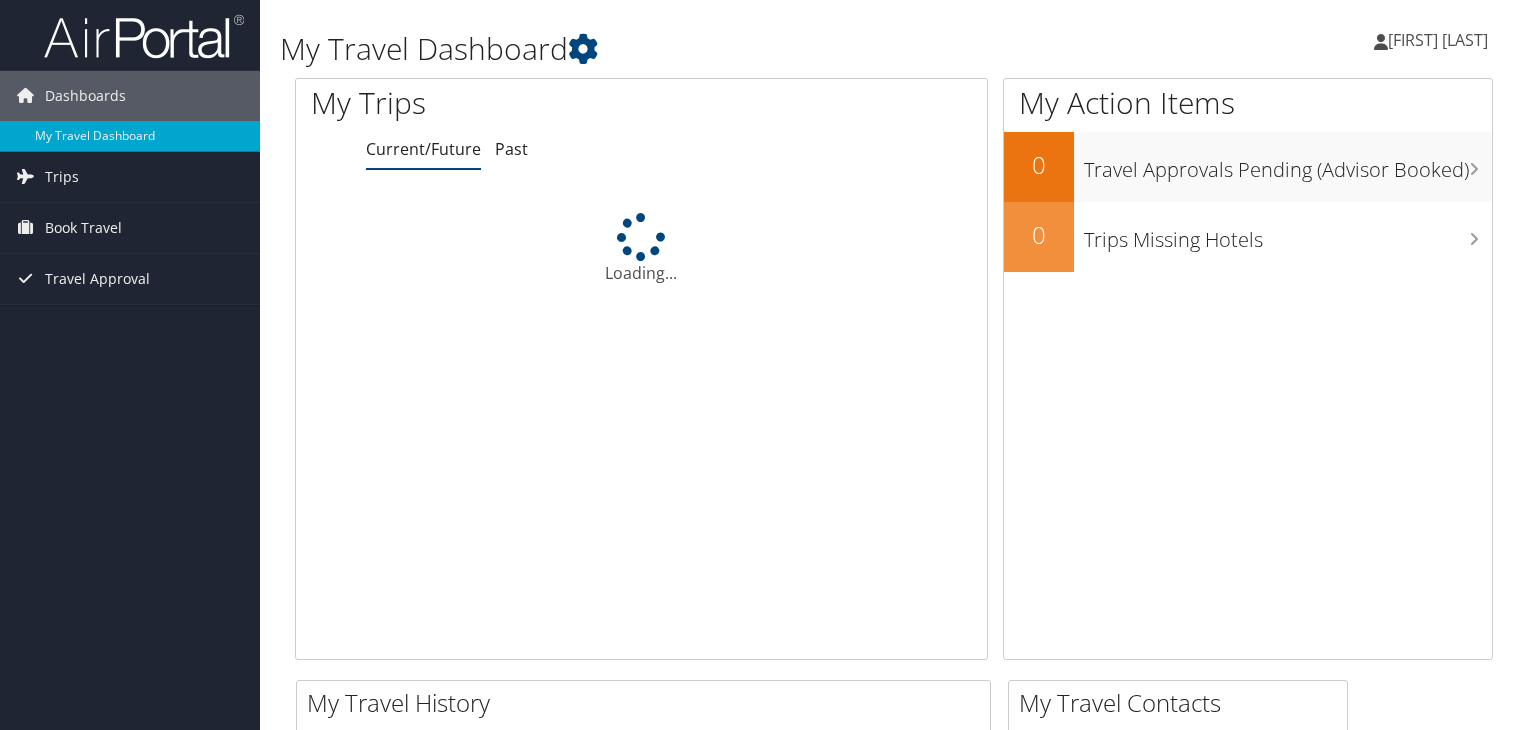 scroll, scrollTop: 0, scrollLeft: 0, axis: both 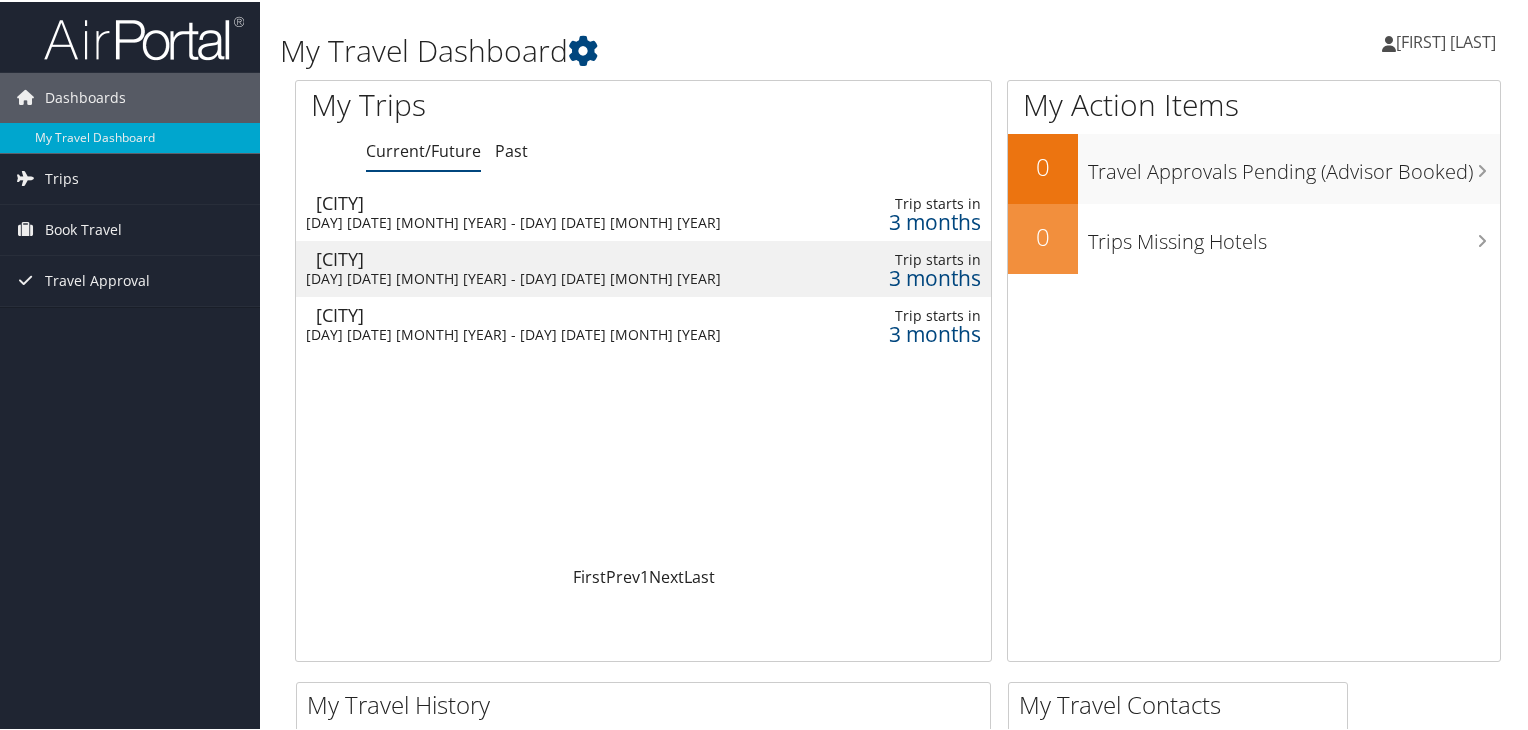 click on "Thu 13 Nov 2025 - Sun 16 Nov 2025" at bounding box center [539, 277] 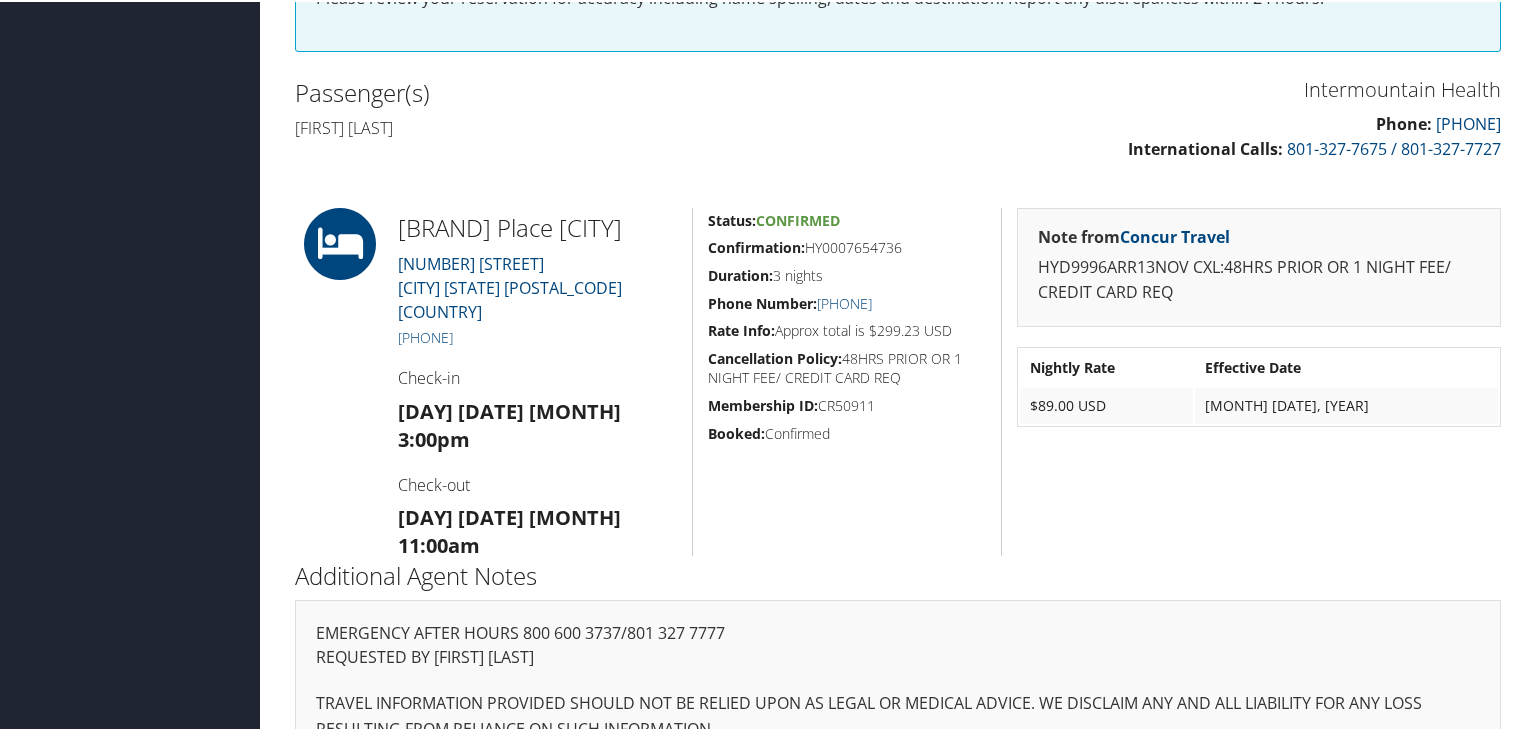scroll, scrollTop: 595, scrollLeft: 0, axis: vertical 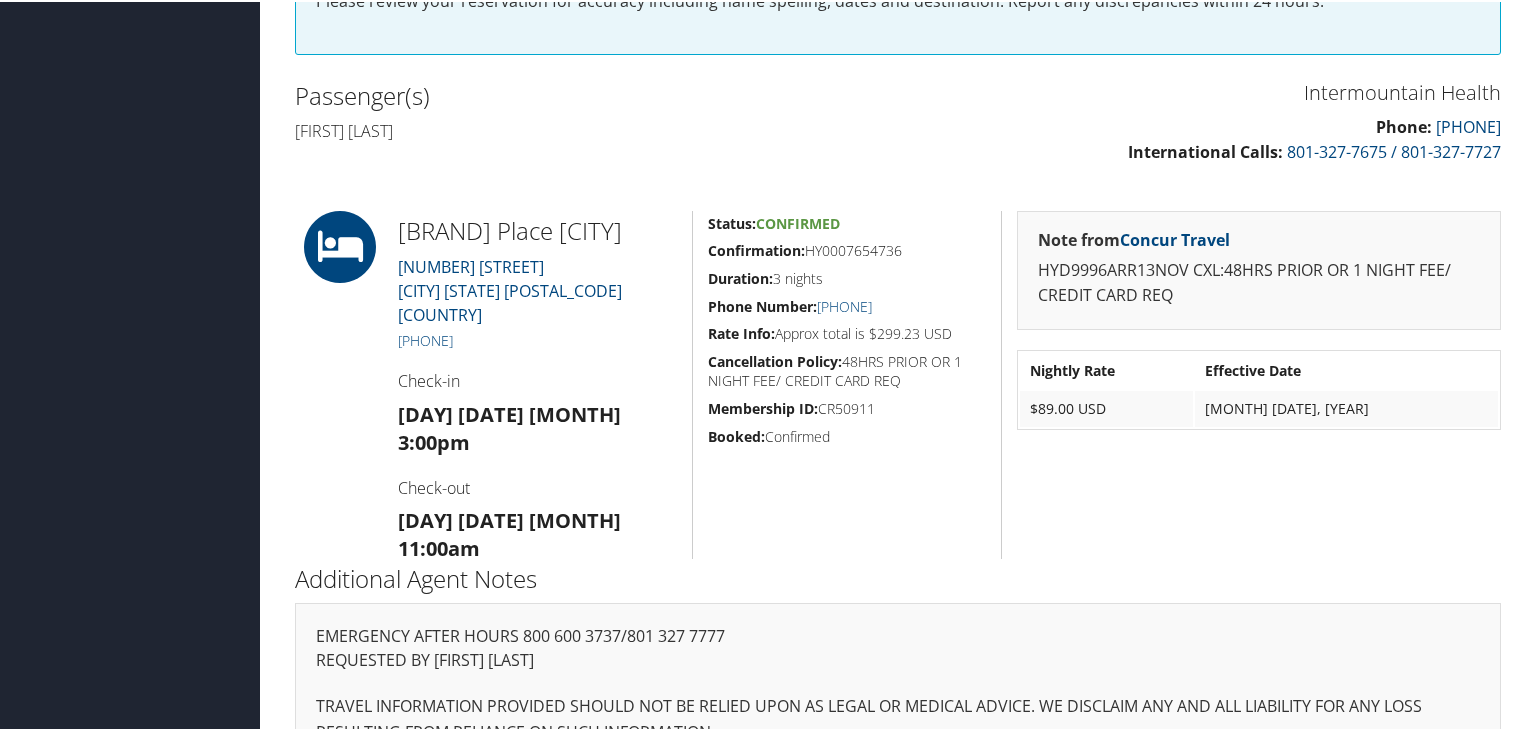 click on "Dashboards My Travel Dashboard   Trips Current/Future Trips Past Trips Trips Missing Hotels   Book Travel Agent Booking Request Approval Request (Beta) Book/Manage Online Trips   Travel Approval Pending Trip Approvals Approved Trips Canceled Trips Approvals (Beta)
Airtinerary®
Daniel Young
Daniel Young  My Settings Sign Out" at bounding box center (768, 94) 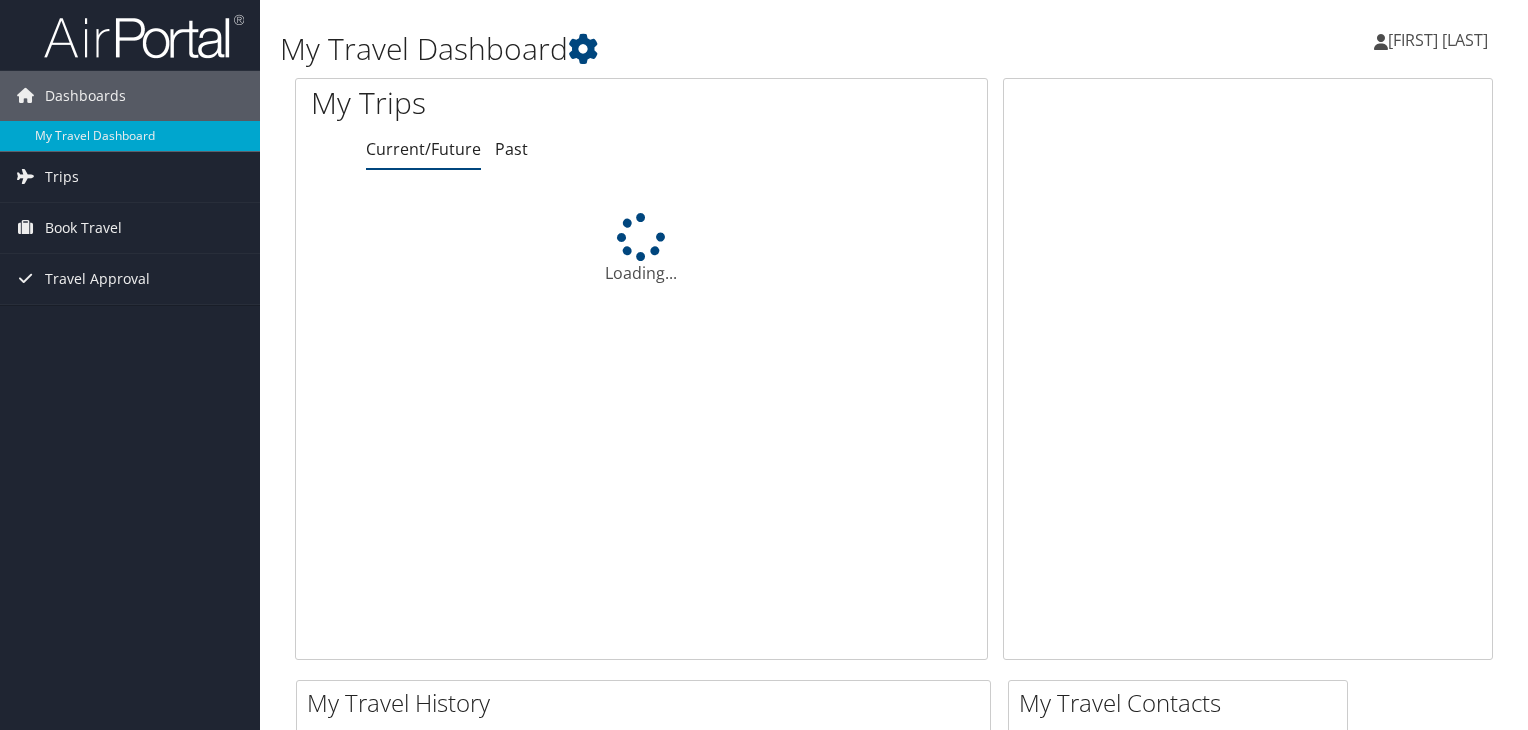 scroll, scrollTop: 0, scrollLeft: 0, axis: both 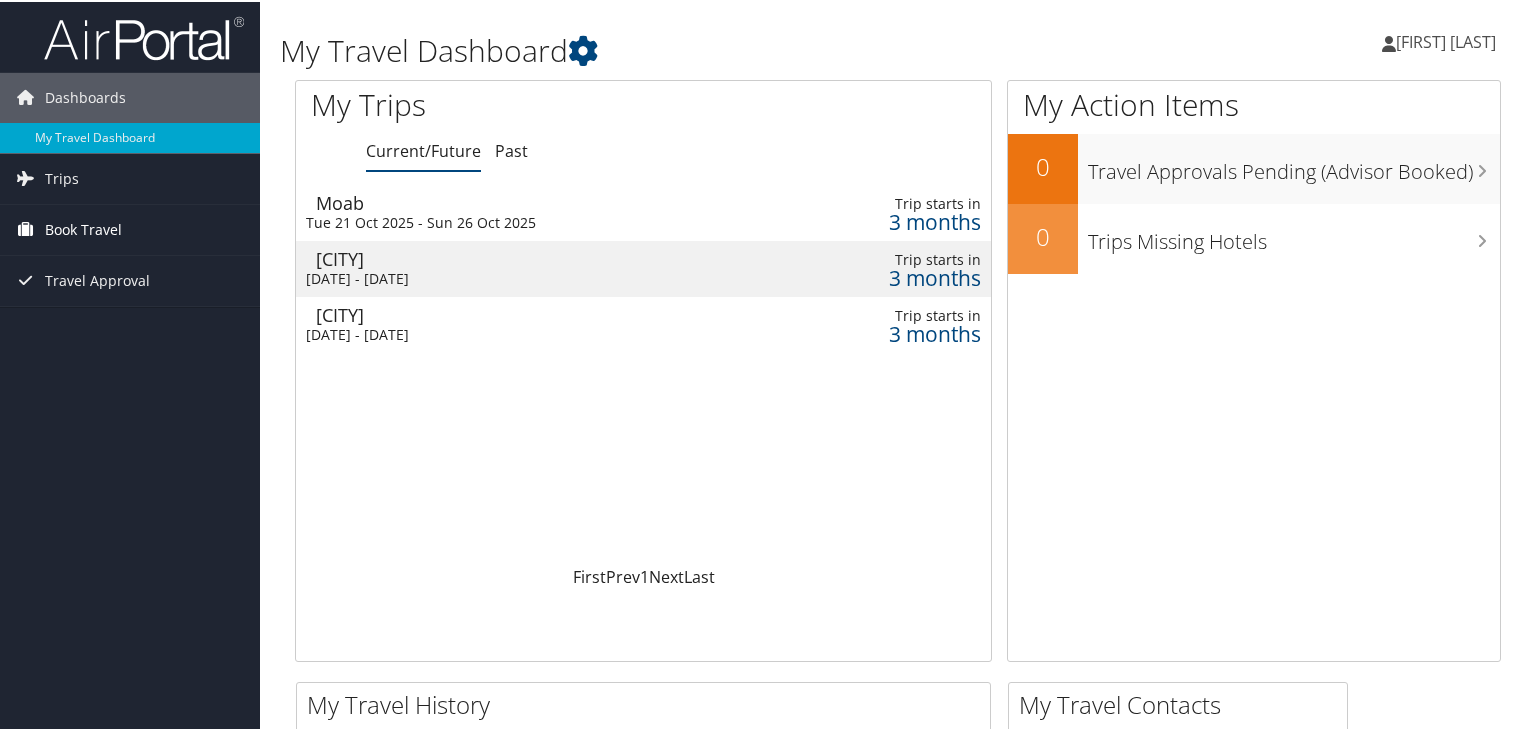 click on "Book Travel" at bounding box center (83, 228) 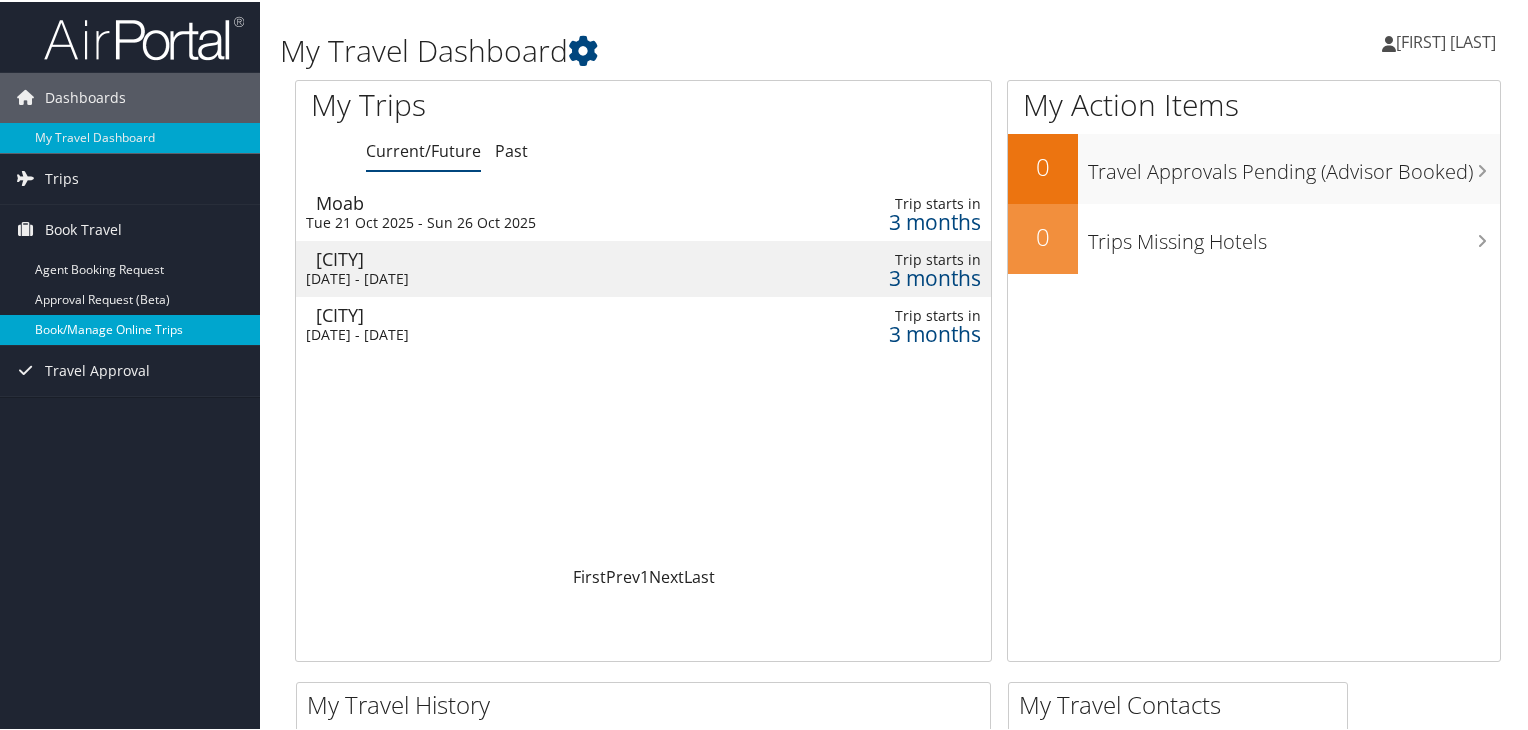click on "Book/Manage Online Trips" at bounding box center [130, 328] 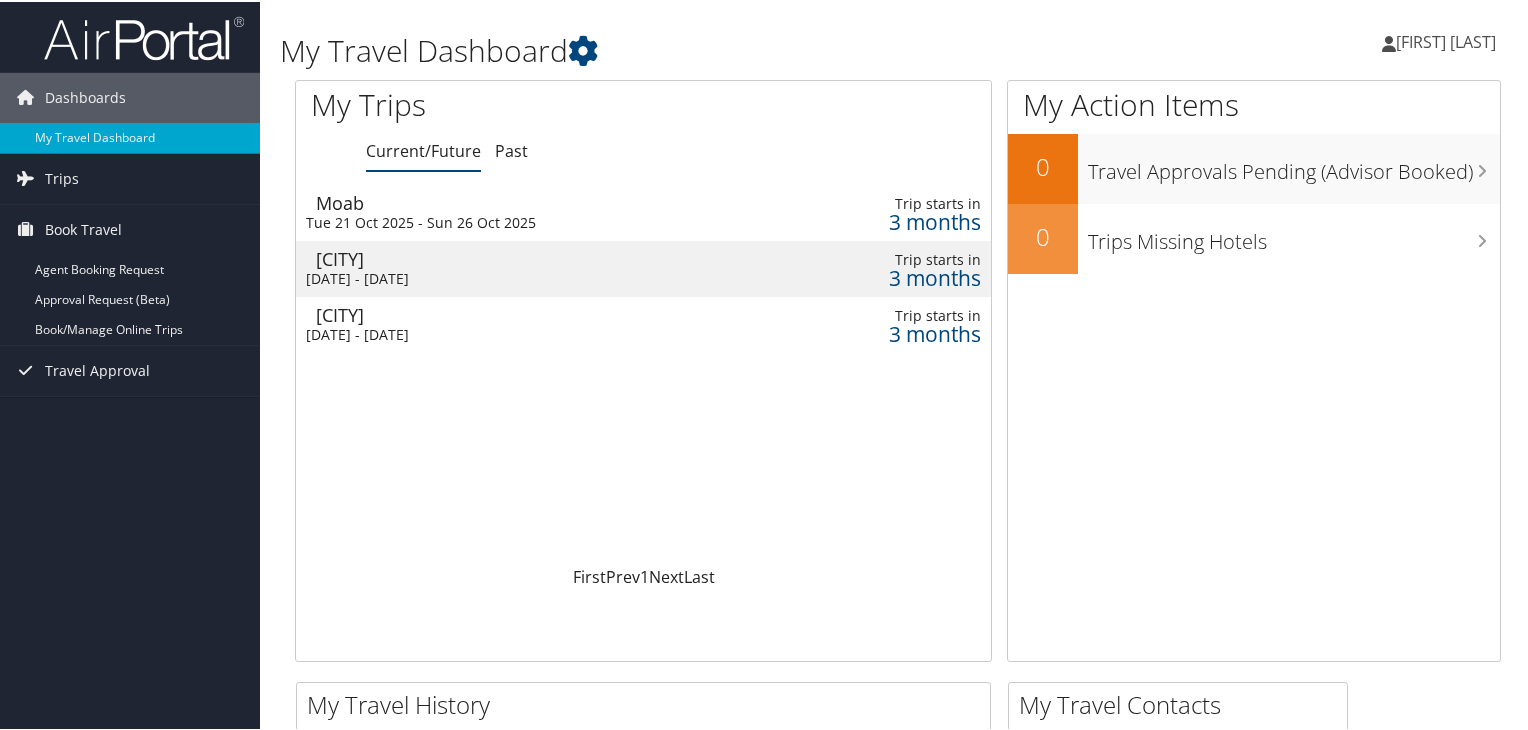 click on "St George   Thu 13 Nov 2025 - Sun 16 Nov 2025" at bounding box center (525, 267) 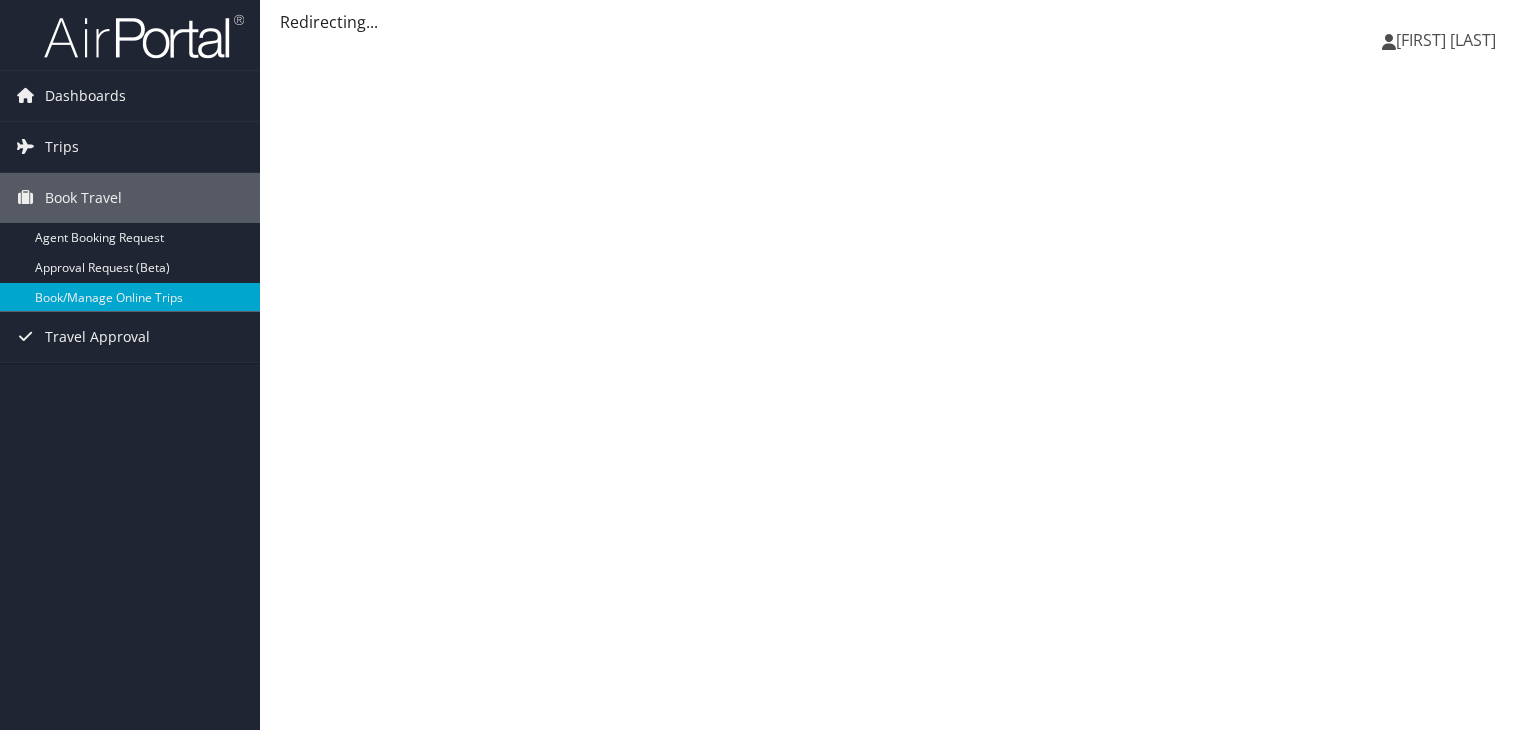 scroll, scrollTop: 0, scrollLeft: 0, axis: both 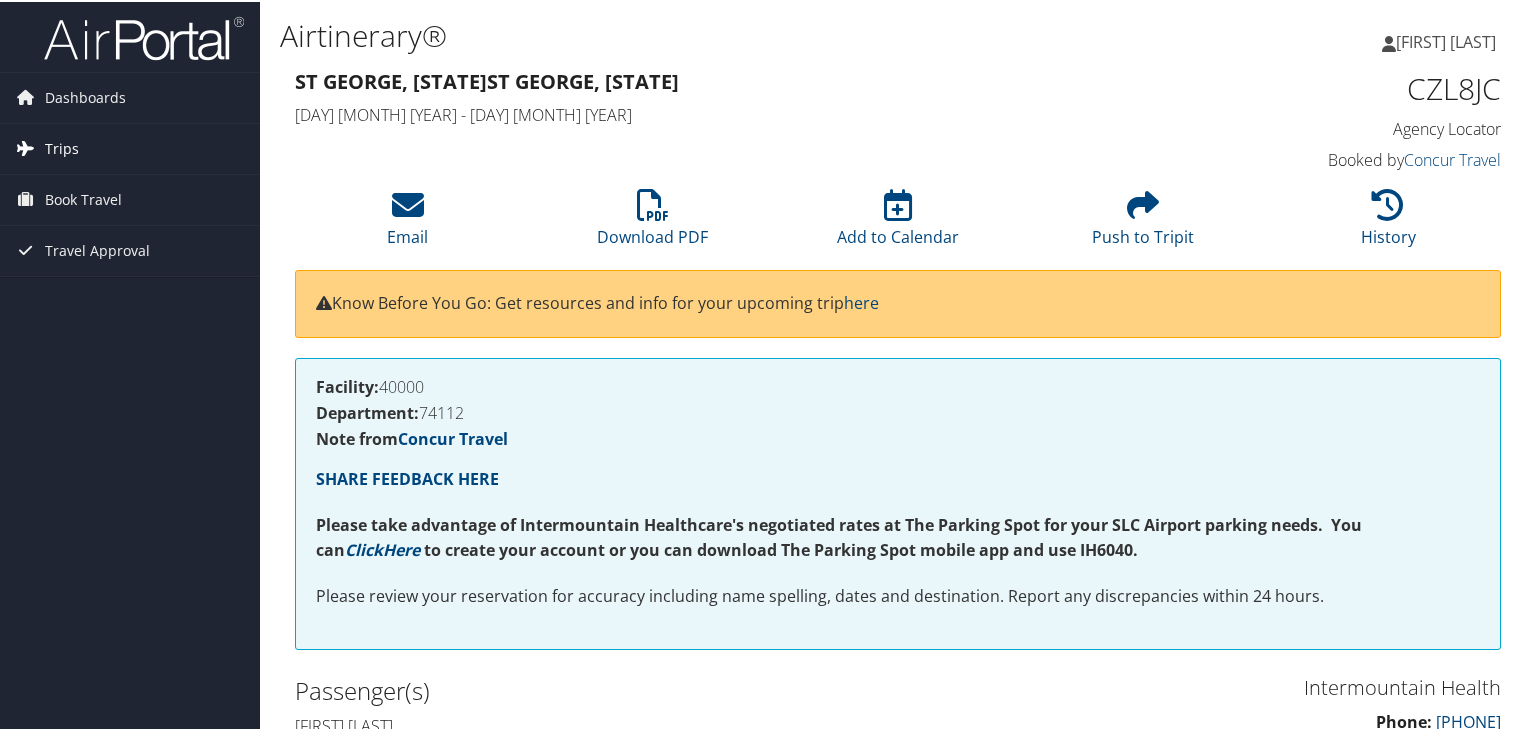 click on "Trips" at bounding box center (62, 147) 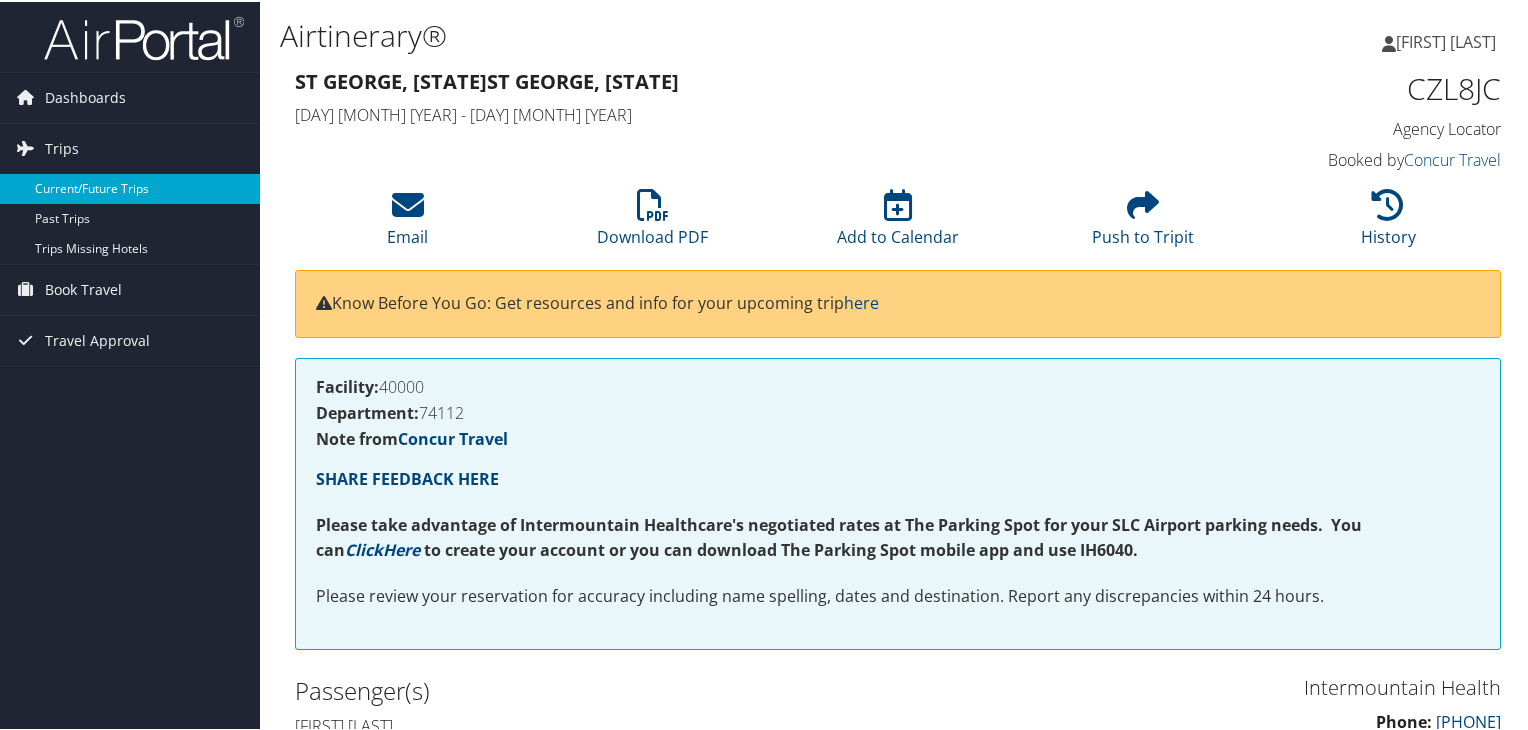 click on "Current/Future Trips" at bounding box center [130, 187] 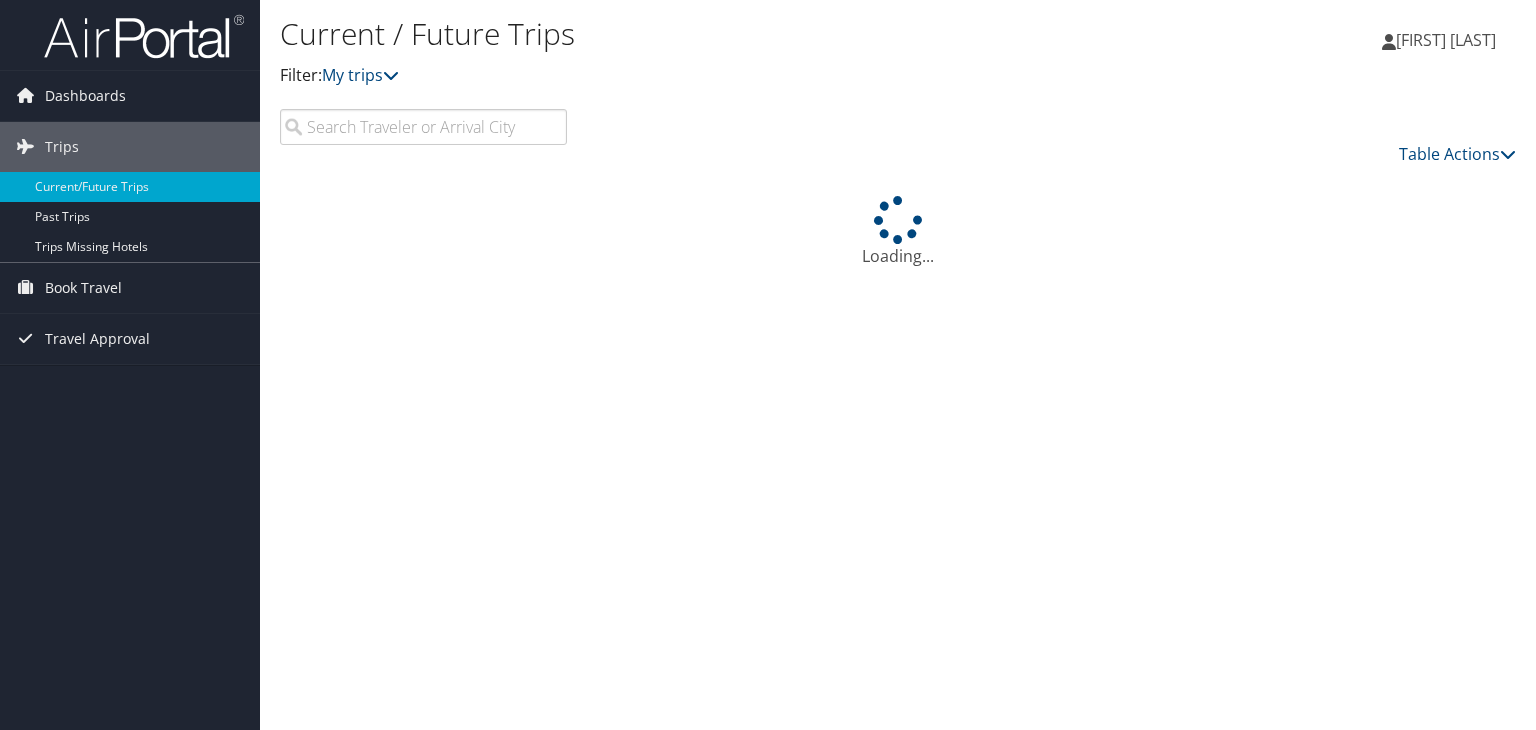 scroll, scrollTop: 0, scrollLeft: 0, axis: both 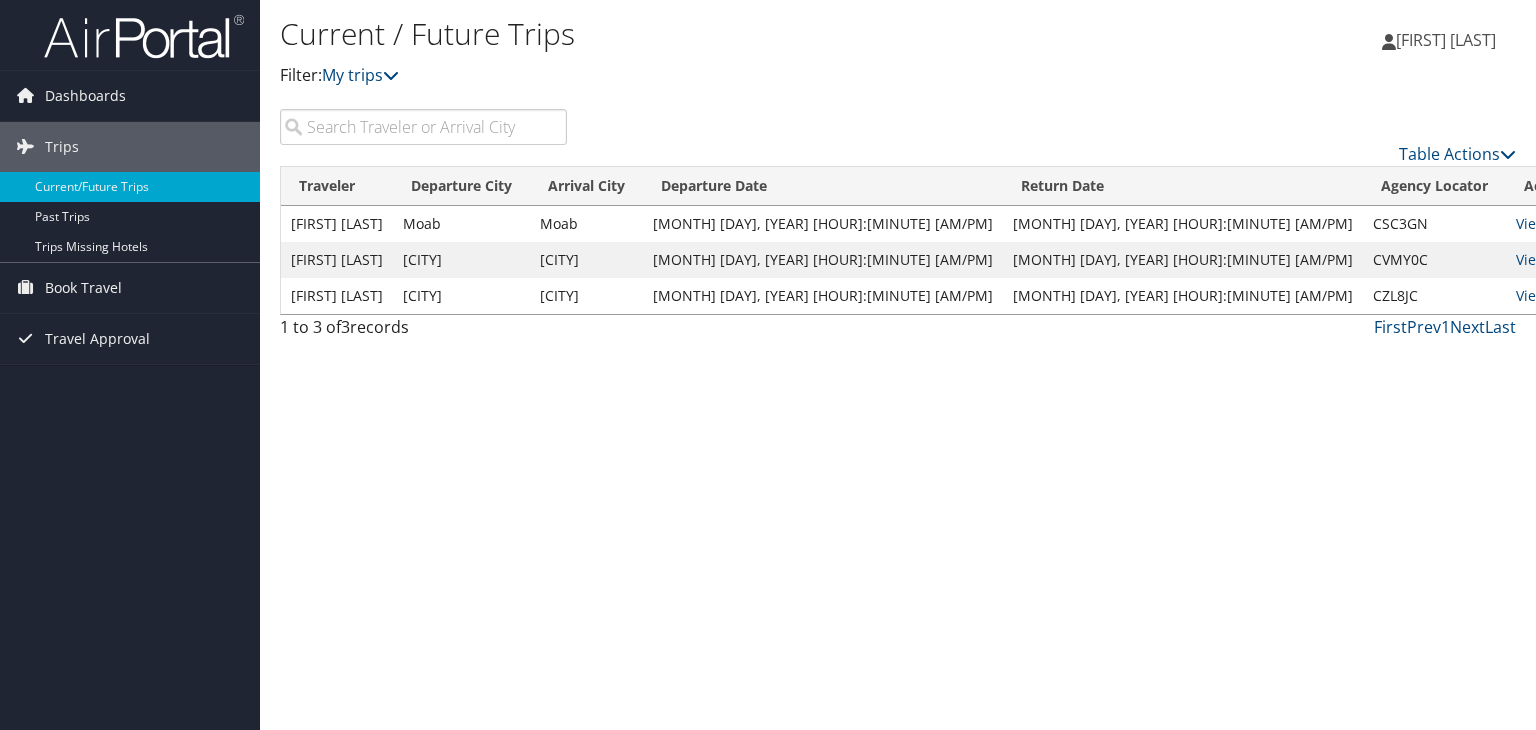 click on "View  |  Email" at bounding box center (1554, 296) 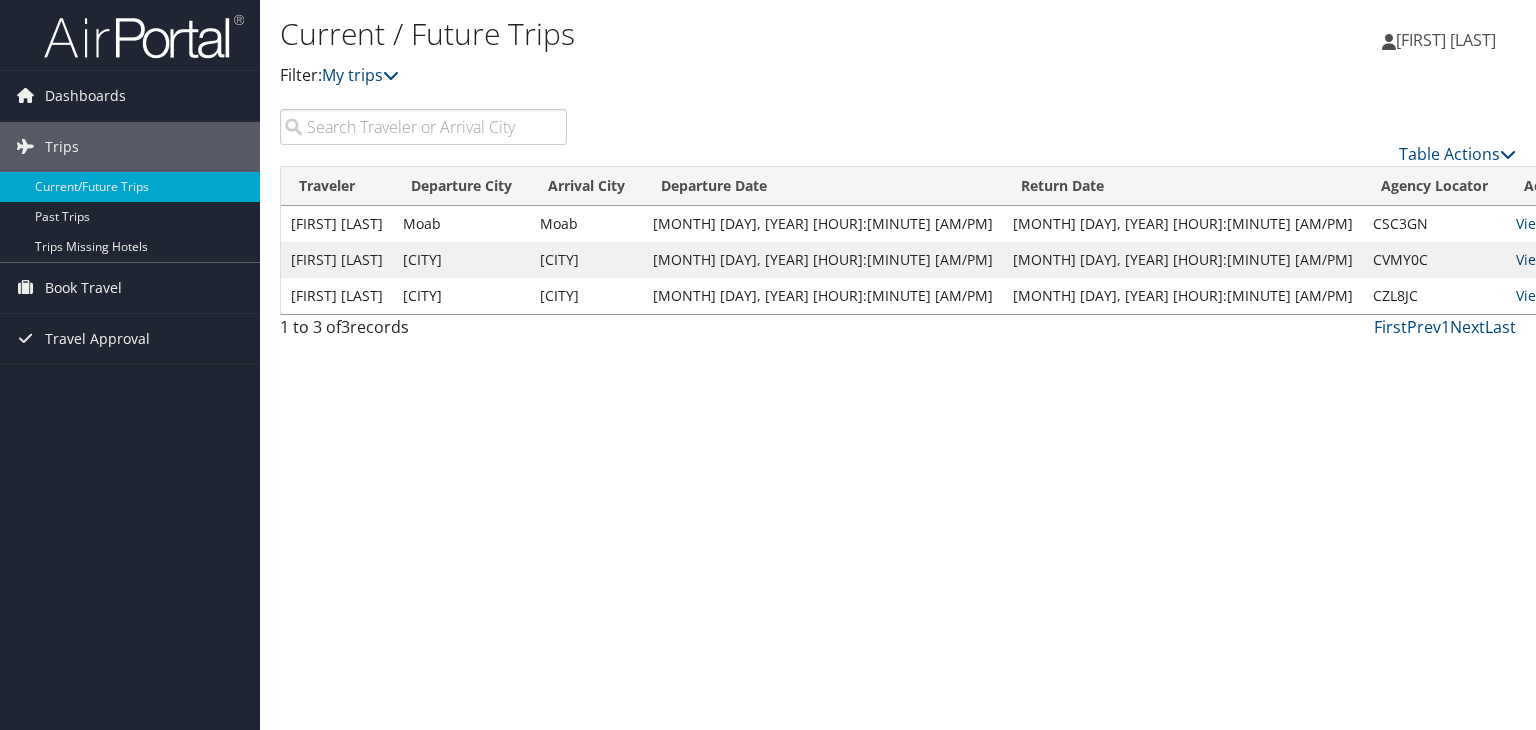 click on "View" at bounding box center (1531, 259) 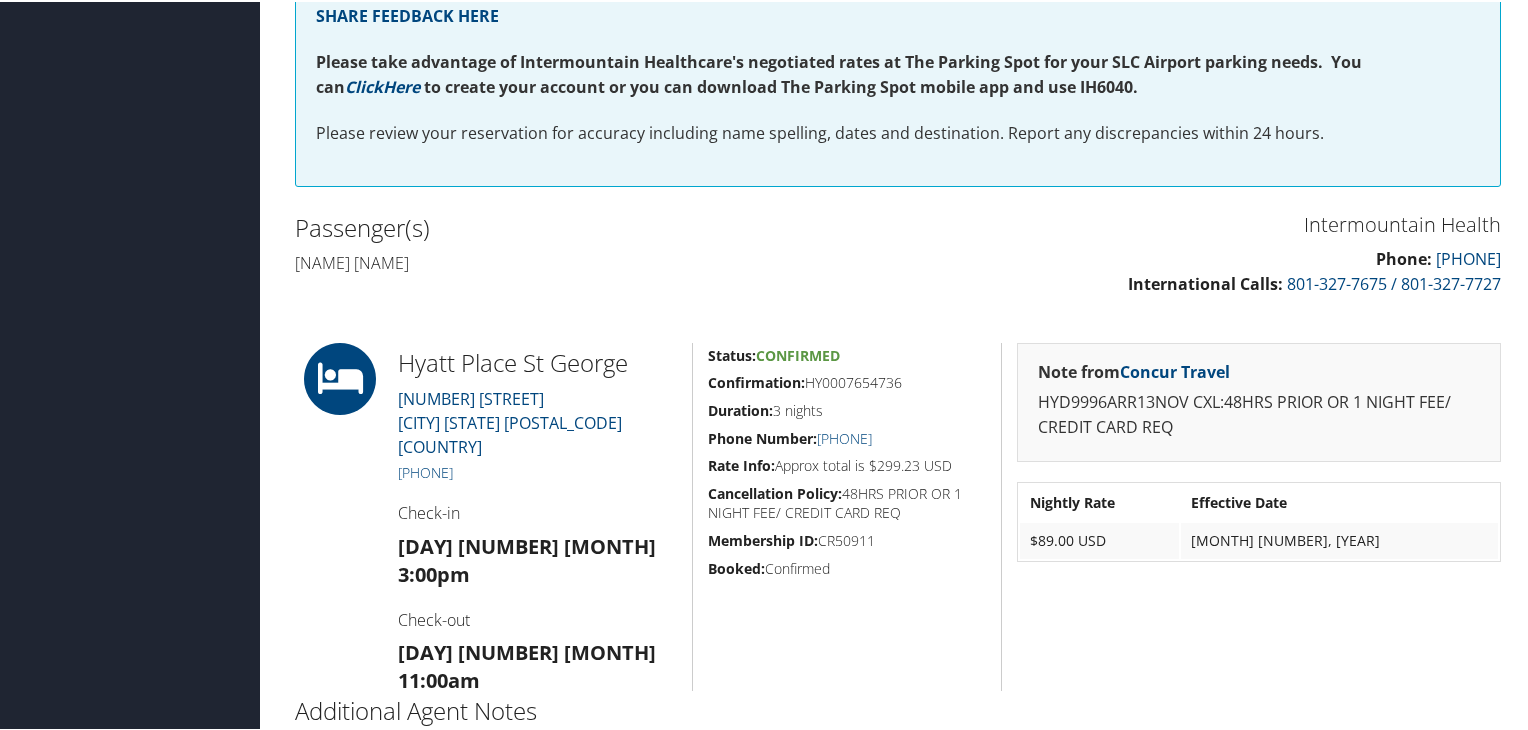 scroll, scrollTop: 556, scrollLeft: 0, axis: vertical 